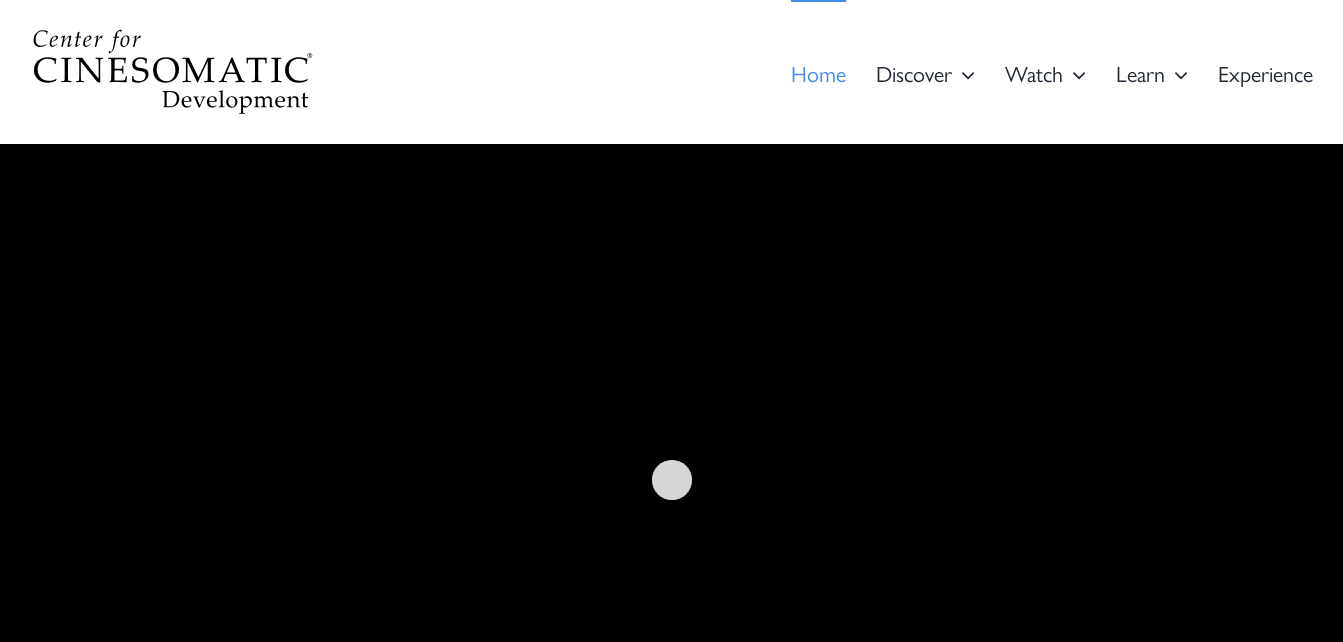 scroll, scrollTop: 0, scrollLeft: 0, axis: both 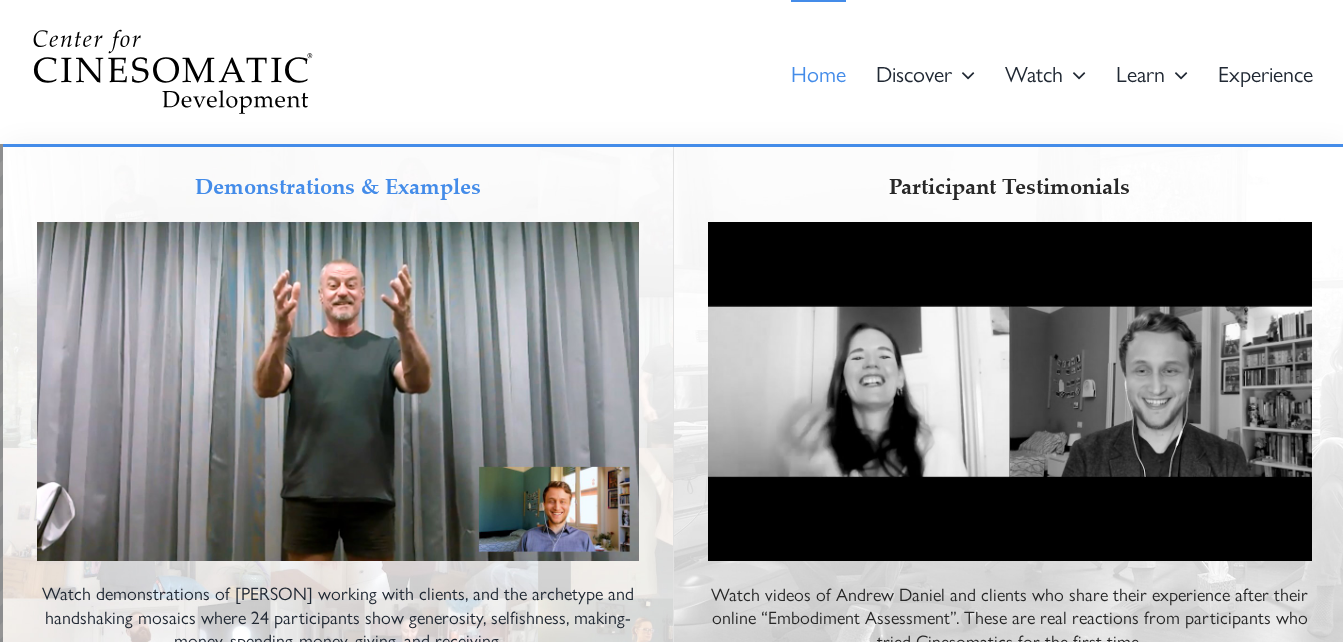 click on "Sorry, your brows­er does­n’t sup­port embed­ded videos." at bounding box center (338, 391) 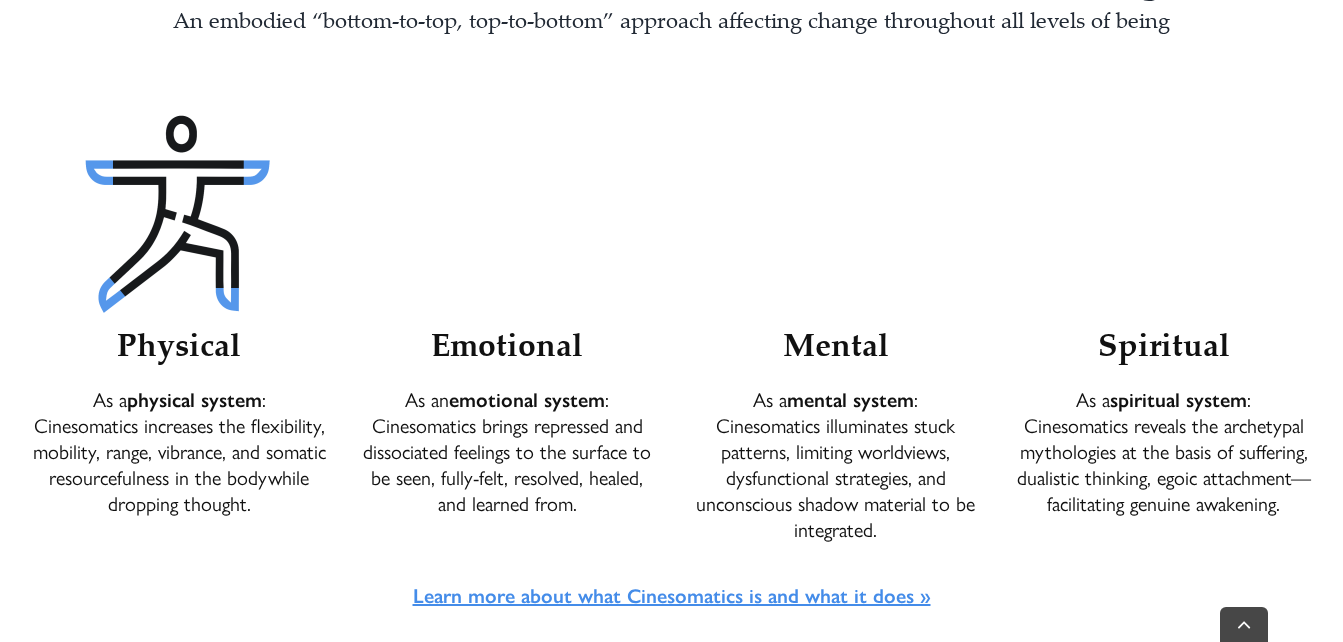 scroll, scrollTop: 994, scrollLeft: 0, axis: vertical 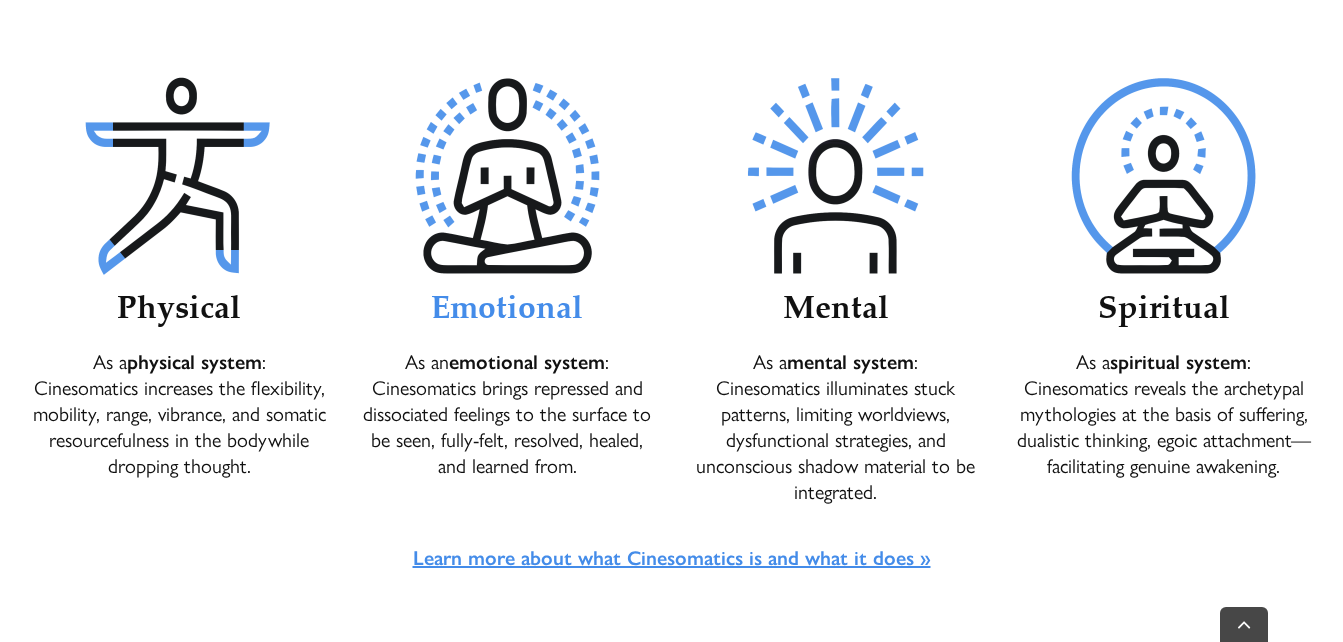 click at bounding box center (507, 176) 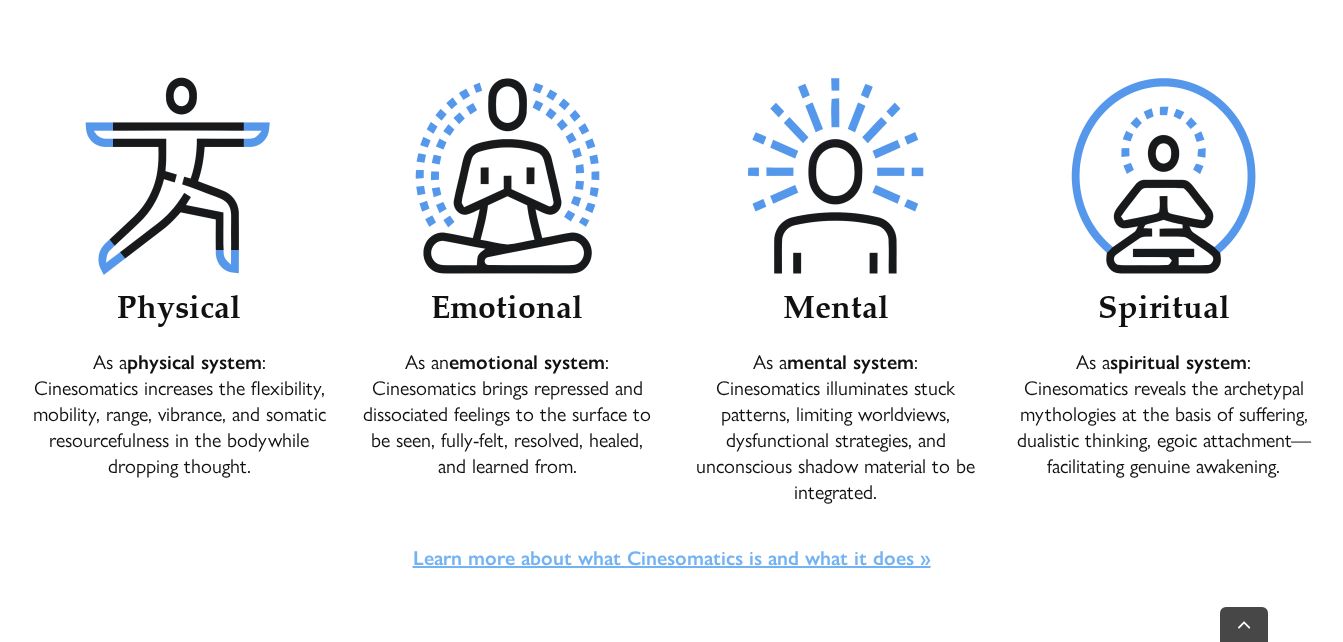 click on "Learn more about what Cine­so­mat­ics is and what it does »" at bounding box center [672, 556] 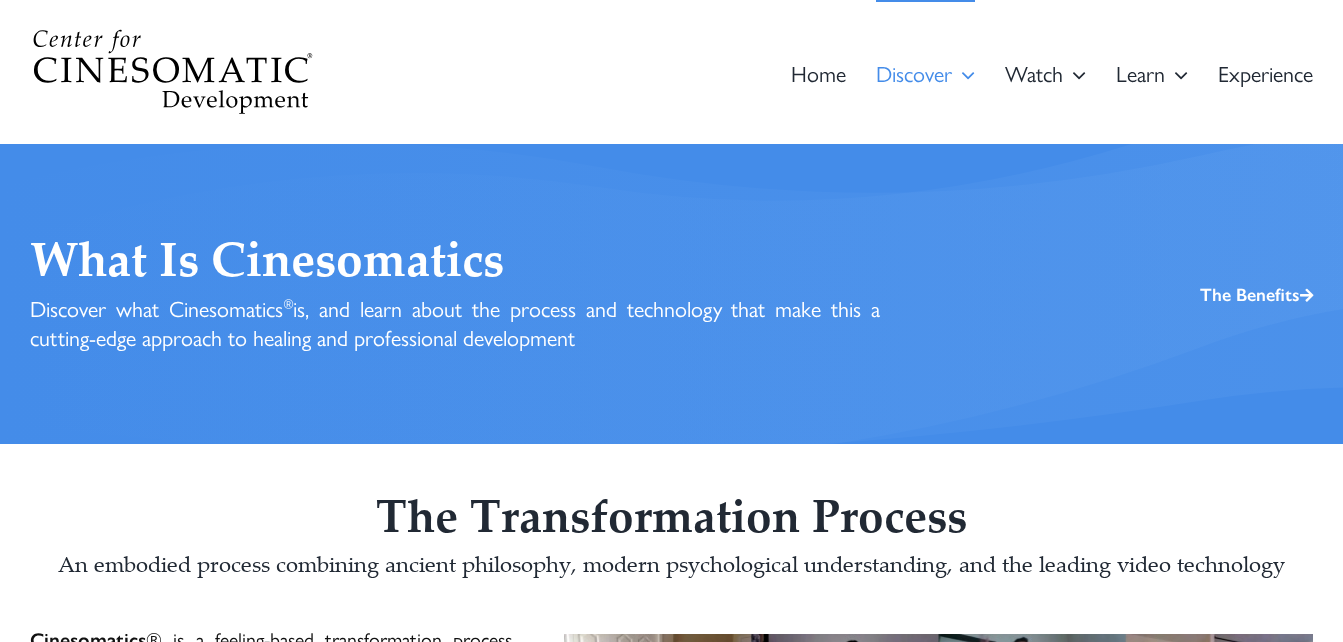 scroll, scrollTop: 0, scrollLeft: 0, axis: both 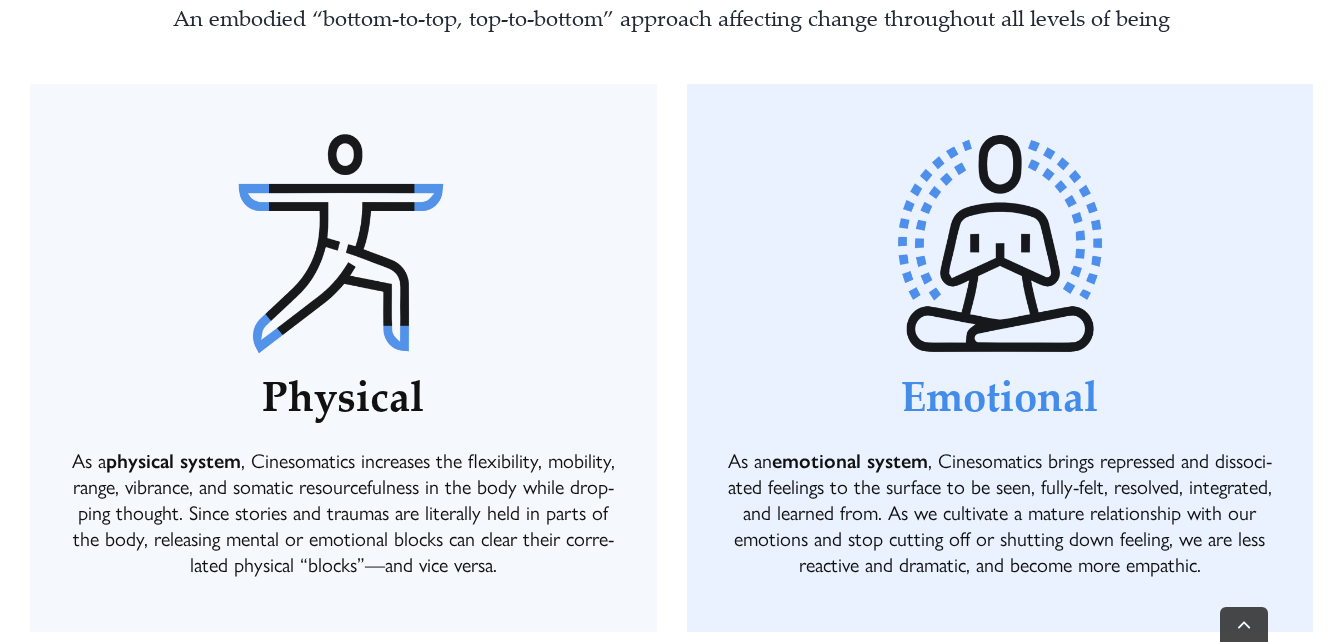 click at bounding box center (1000, 244) 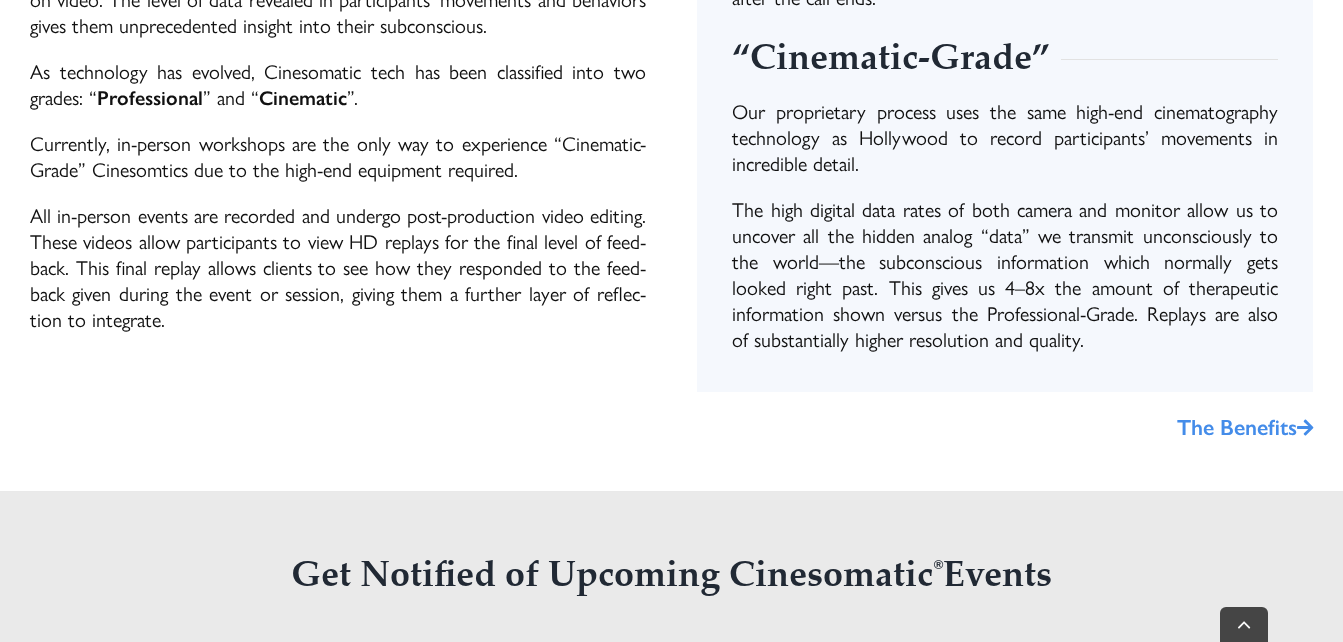scroll, scrollTop: 3254, scrollLeft: 0, axis: vertical 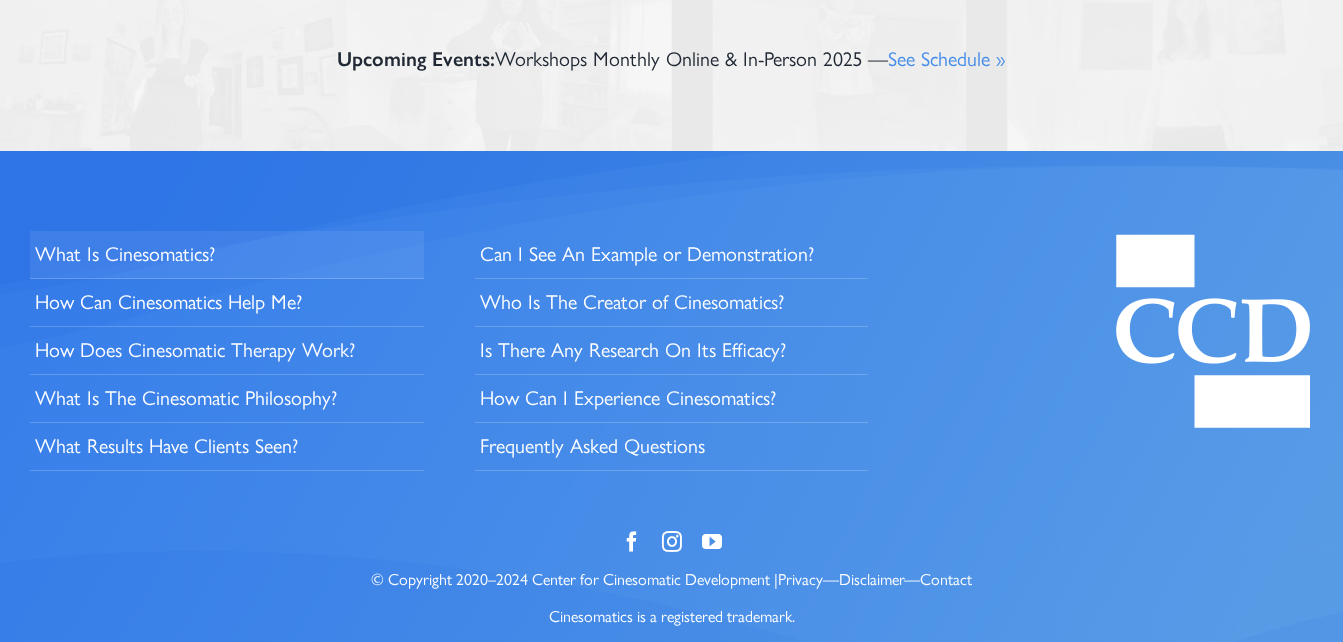 click on "What Is Cinesomatics?" at bounding box center [125, 253] 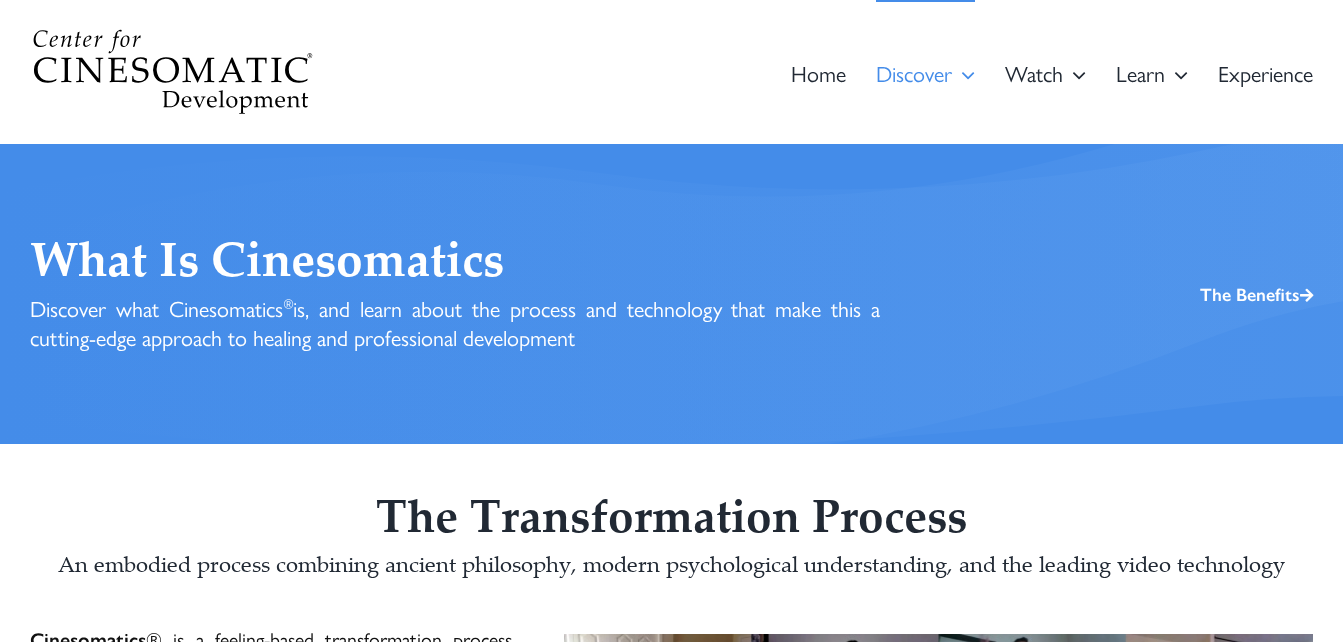 scroll, scrollTop: 0, scrollLeft: 0, axis: both 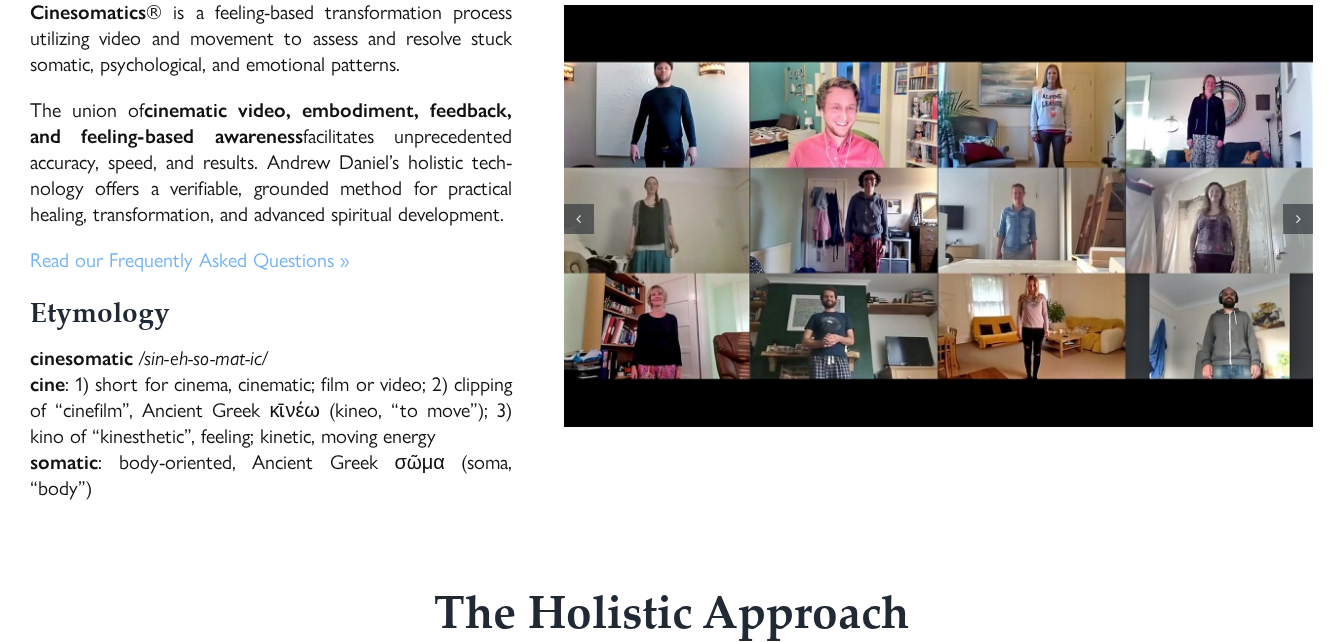 click on "Read our Fre­quent­ly Asked Questions »" at bounding box center (190, 258) 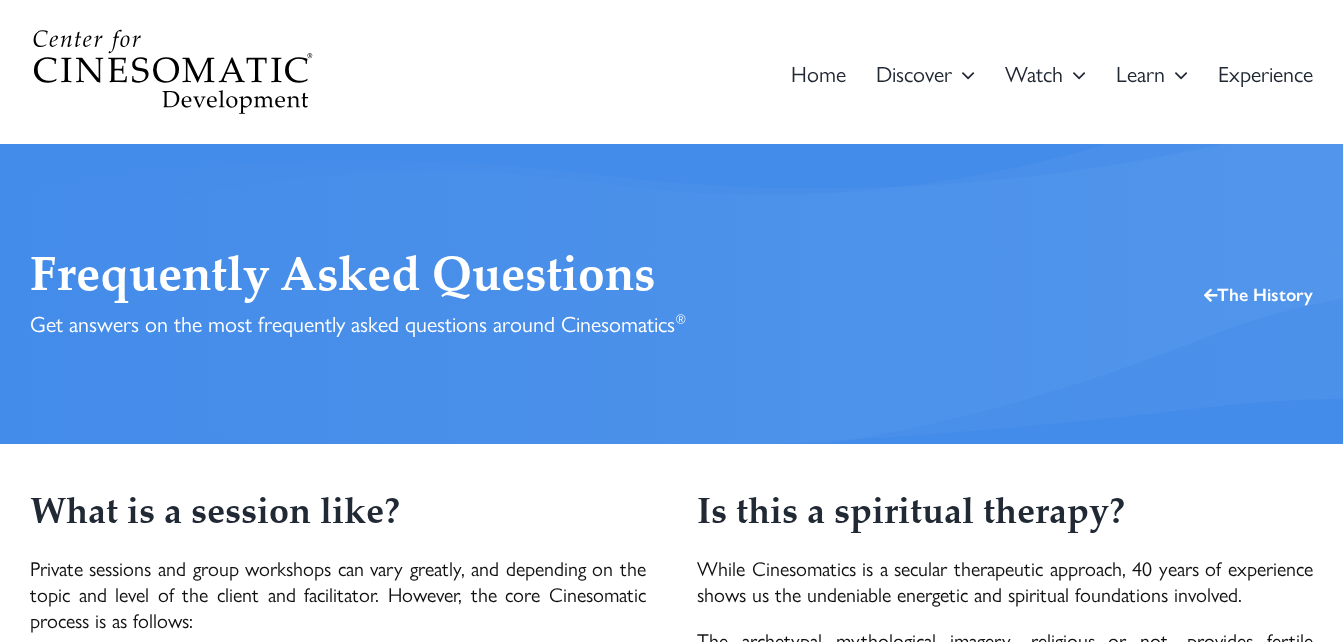 scroll, scrollTop: 0, scrollLeft: 0, axis: both 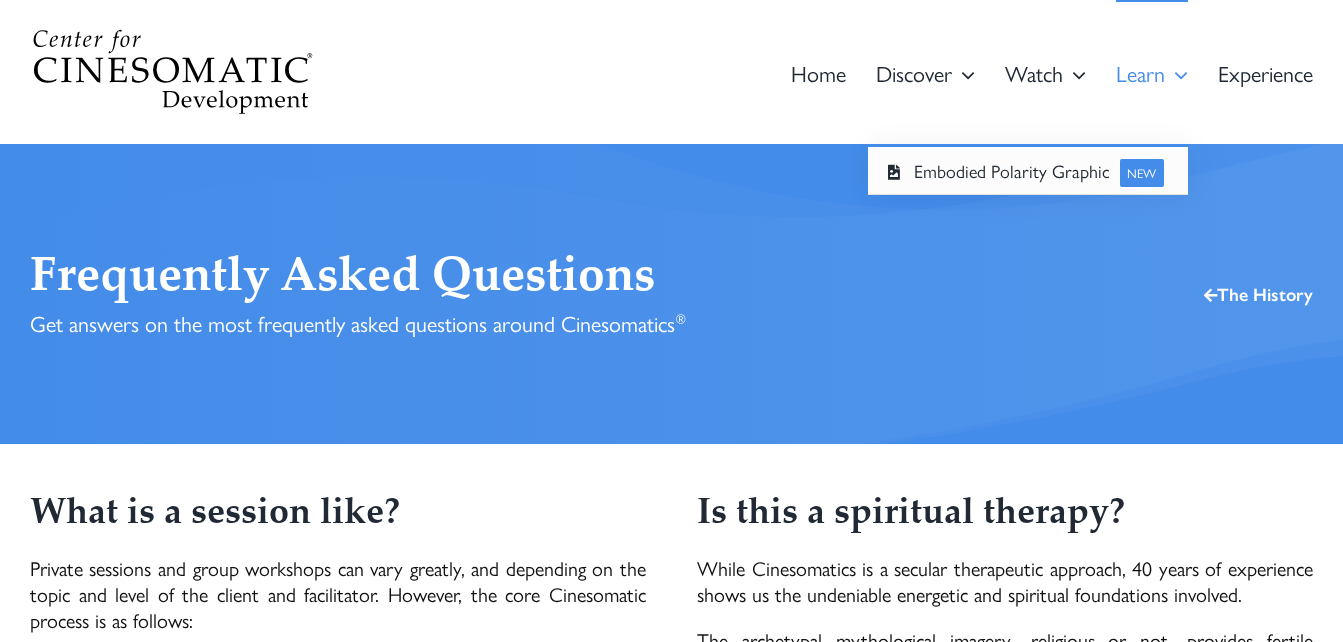 click on "Learn" at bounding box center [1140, 73] 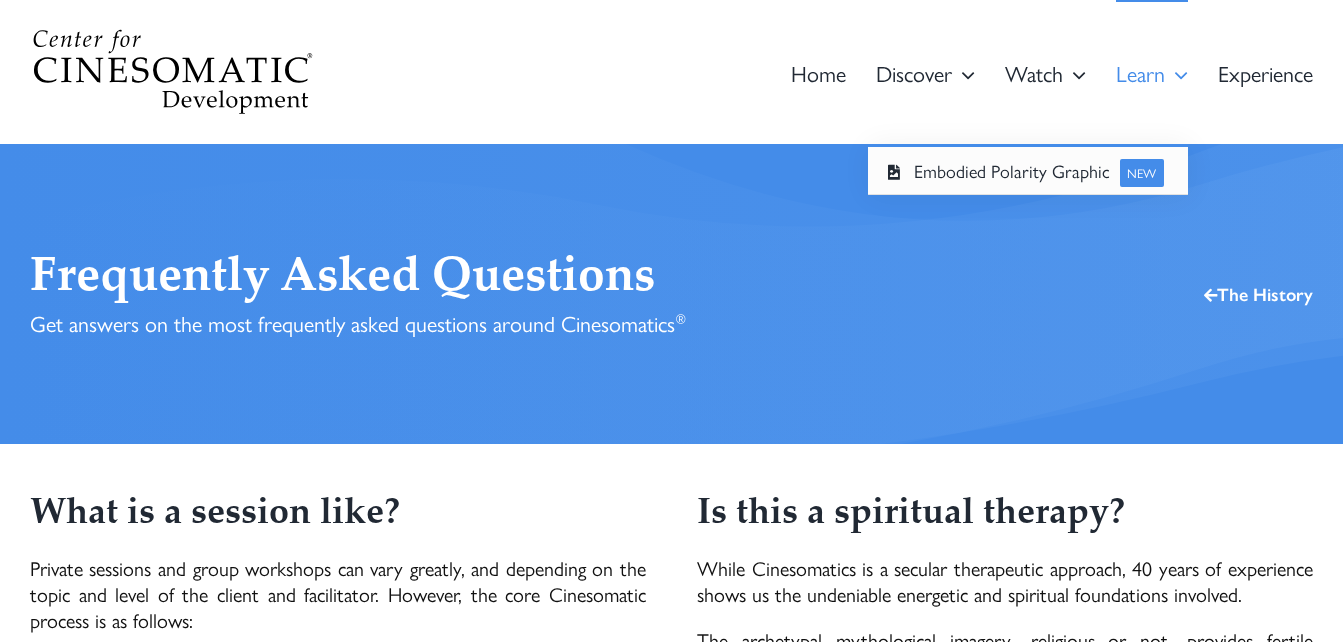 click on "Learn" at bounding box center (1140, 73) 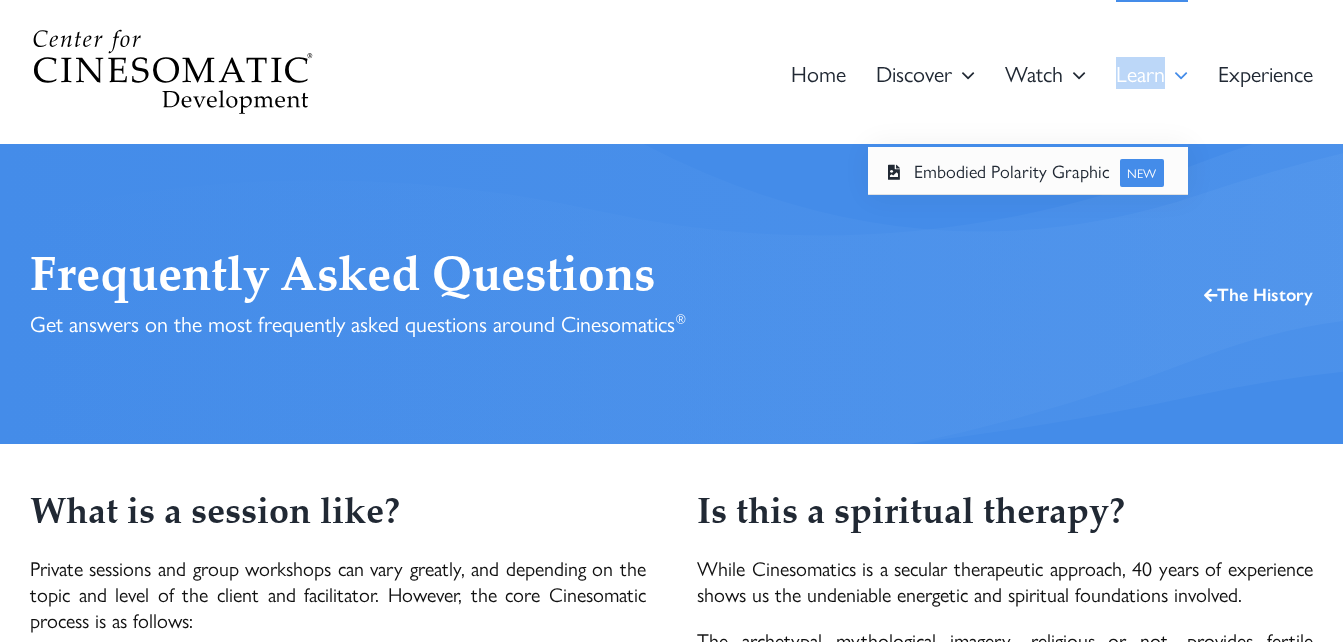 click on "Learn" at bounding box center [1140, 73] 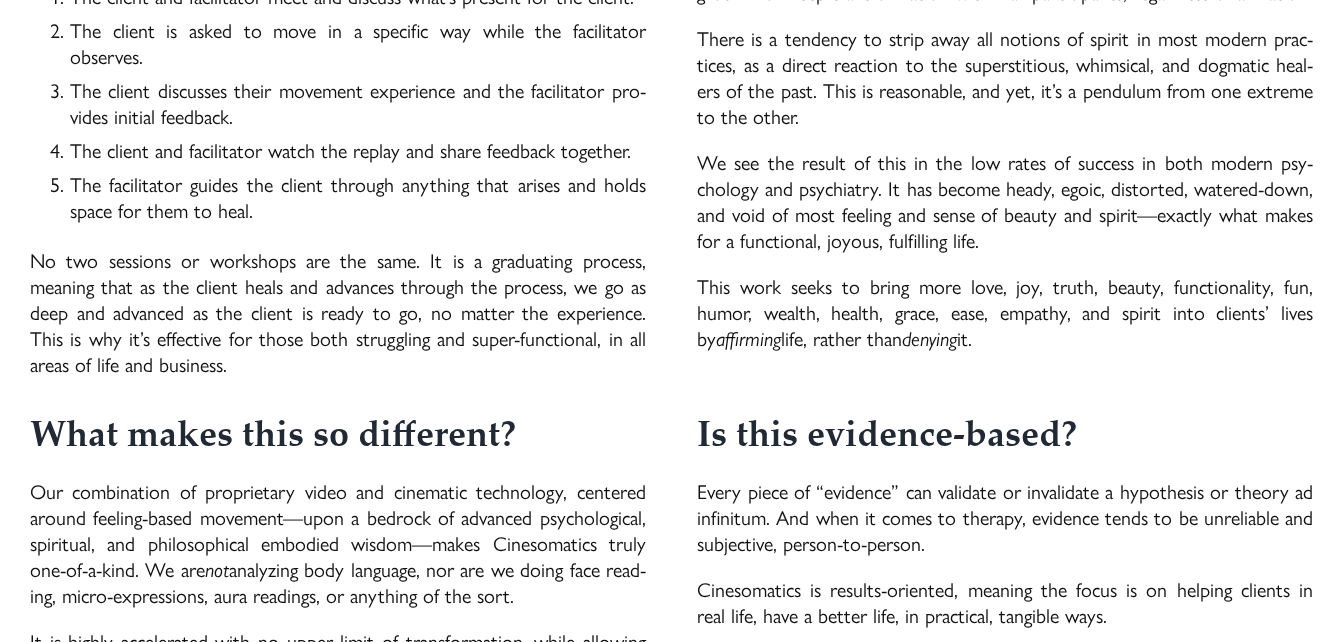 scroll, scrollTop: 0, scrollLeft: 0, axis: both 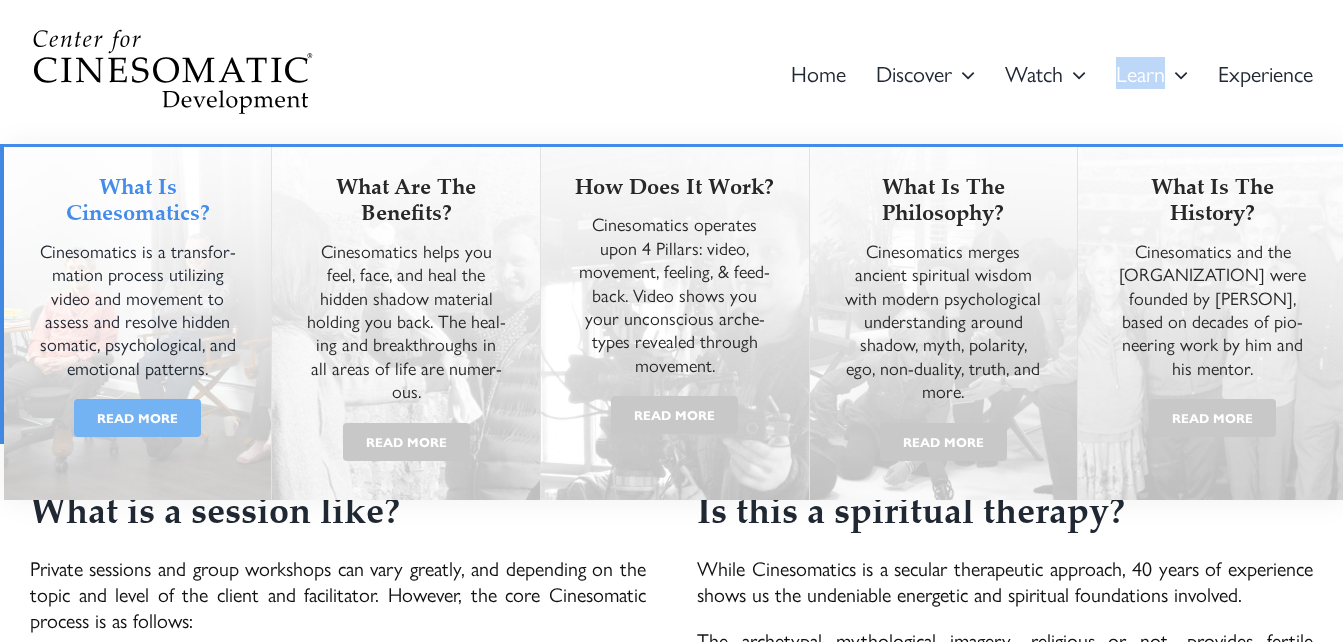 click on "Read More" at bounding box center [137, 417] 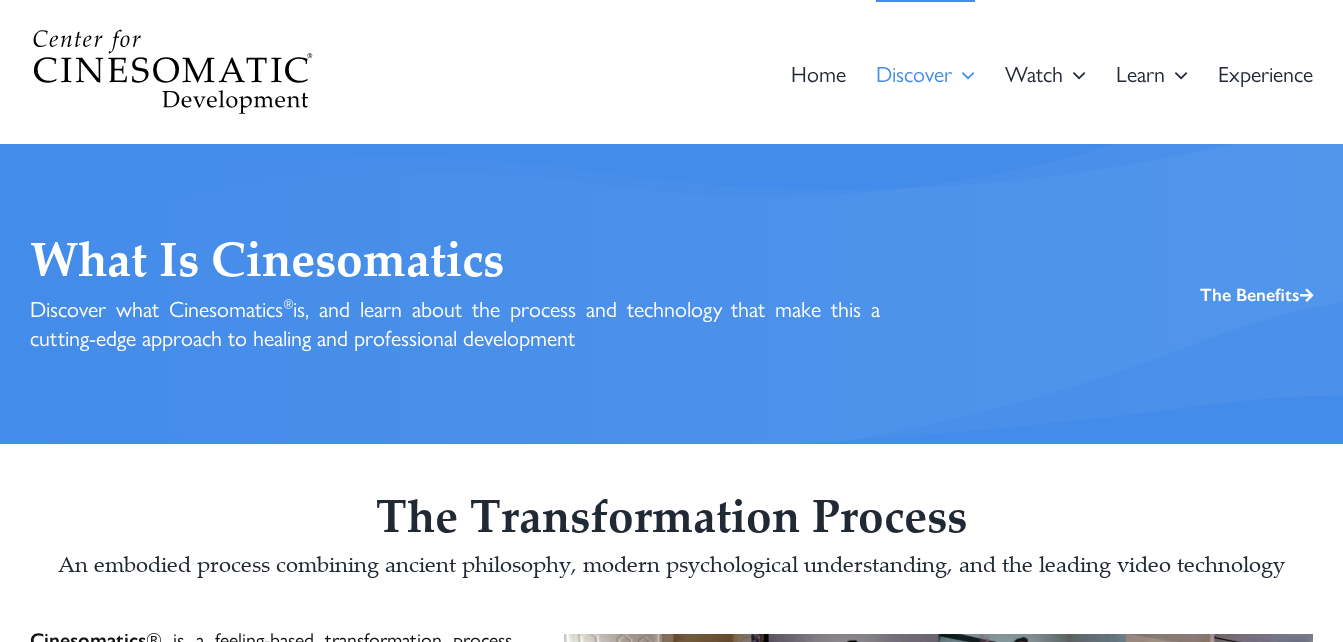 scroll, scrollTop: 0, scrollLeft: 0, axis: both 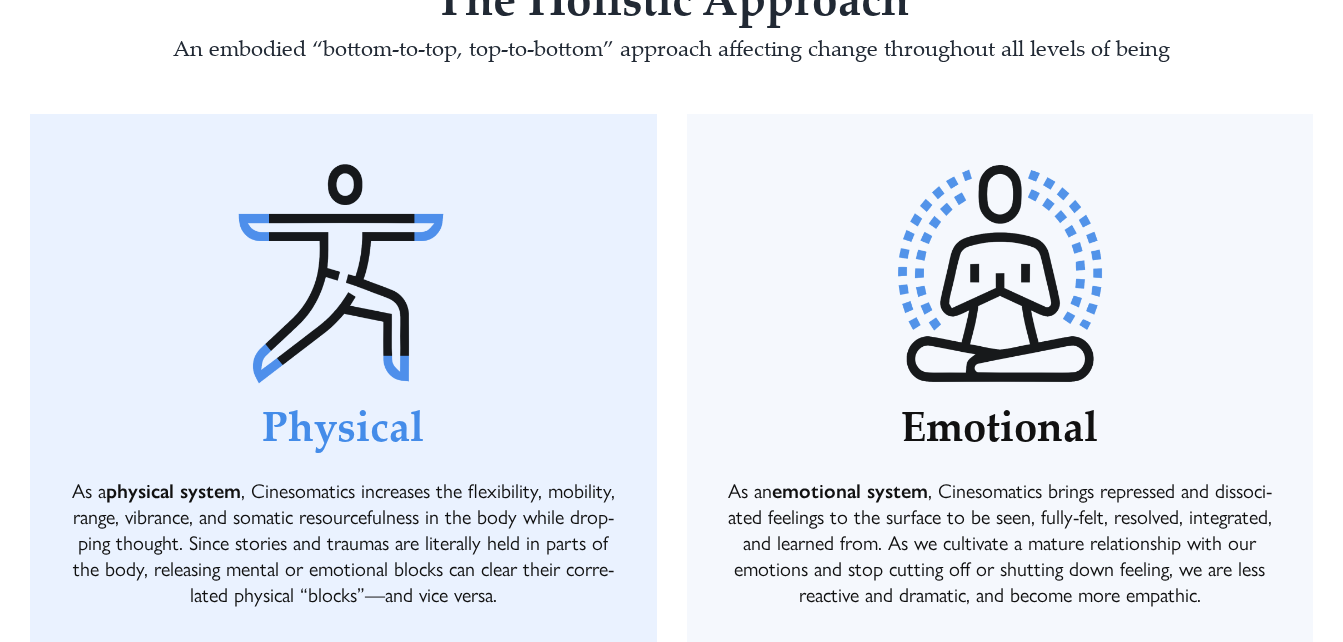 click at bounding box center [343, 274] 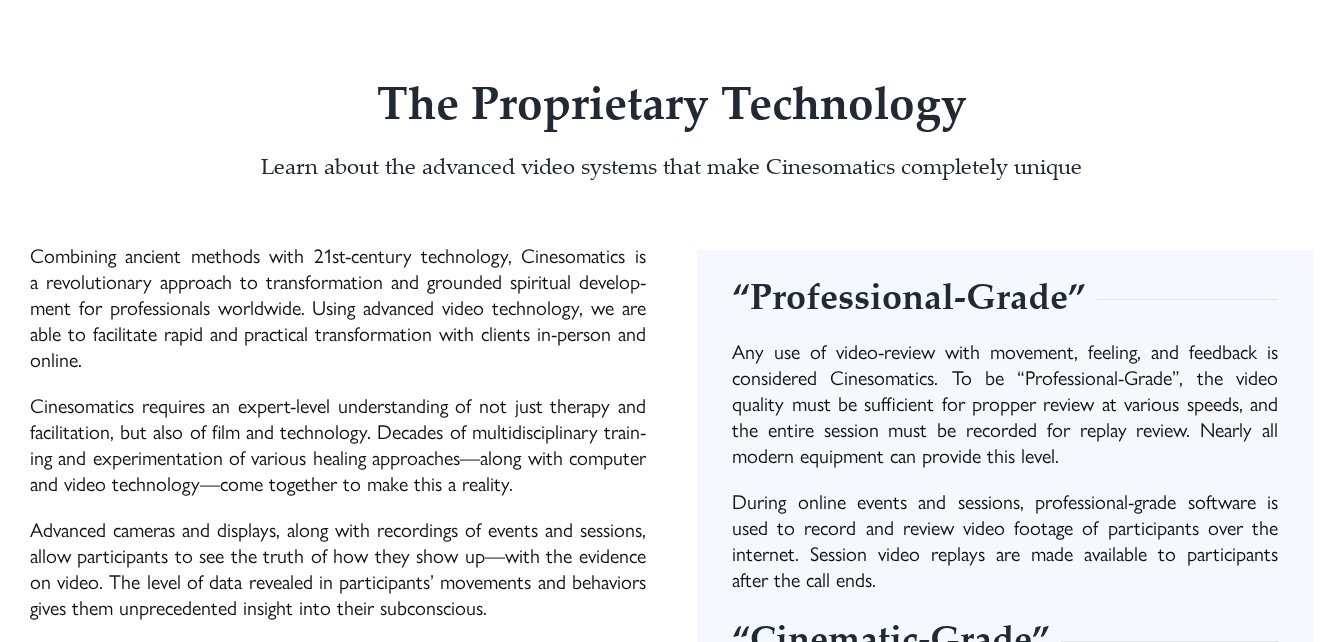 scroll, scrollTop: 2520, scrollLeft: 0, axis: vertical 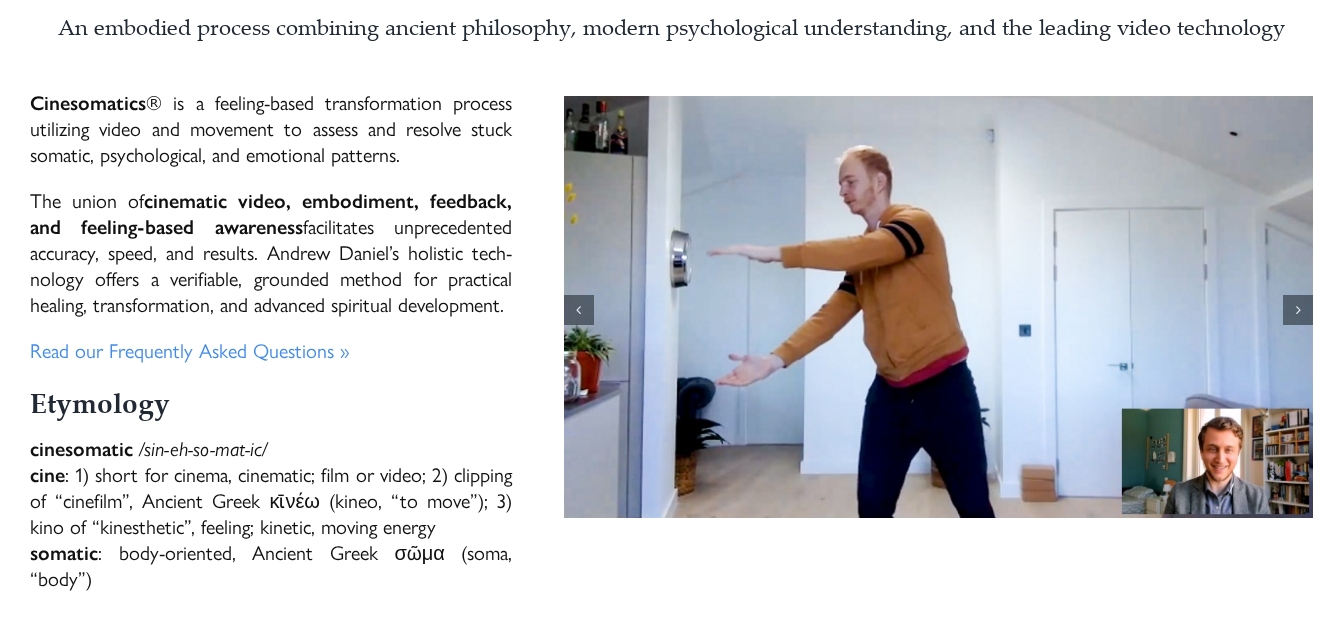 click at bounding box center (938, 306) 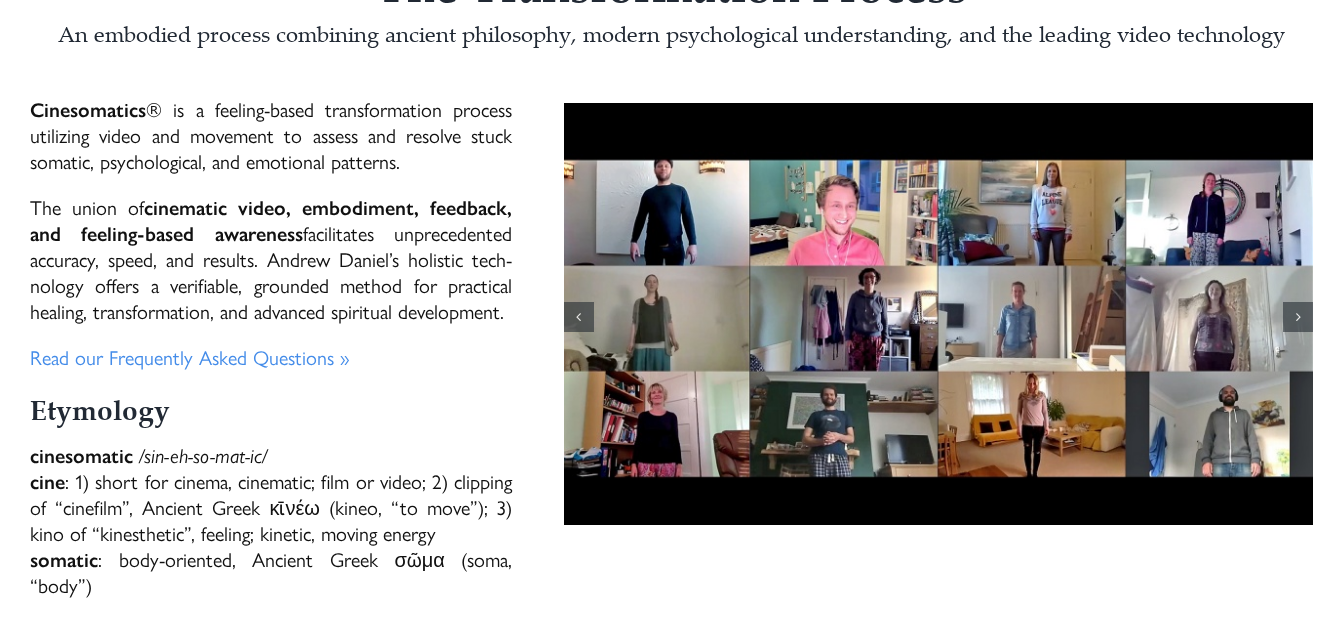scroll, scrollTop: 0, scrollLeft: 0, axis: both 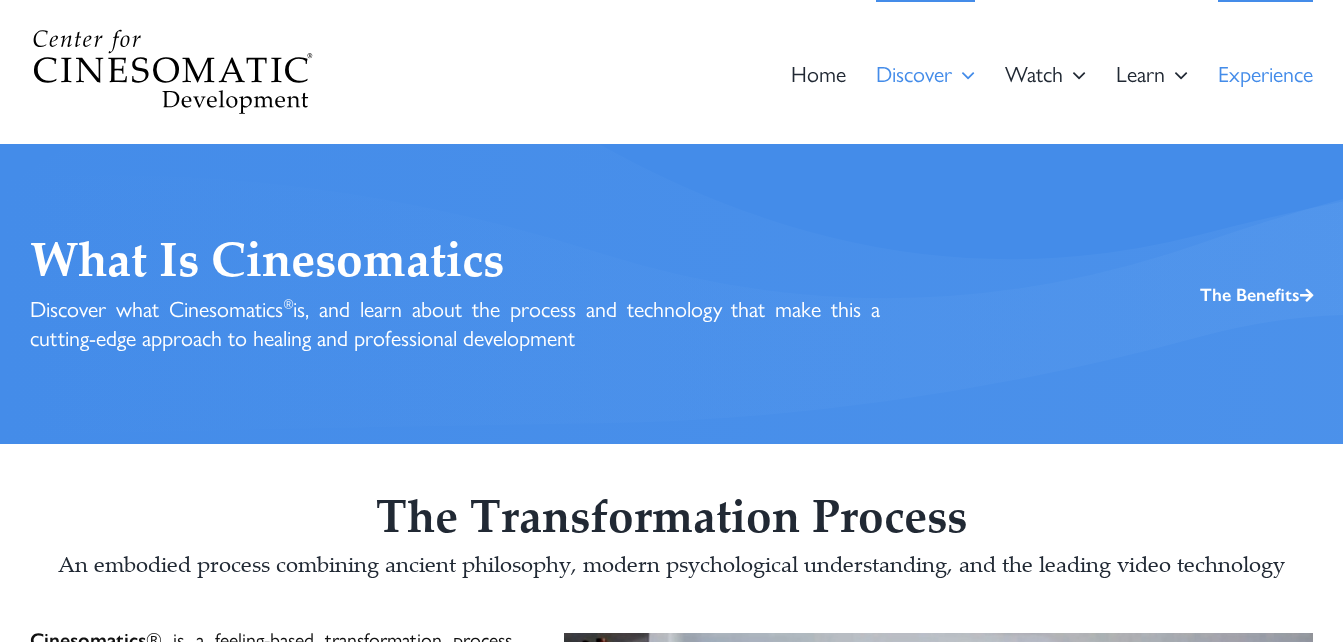 click on "Expe­ri­ence" at bounding box center [1265, 73] 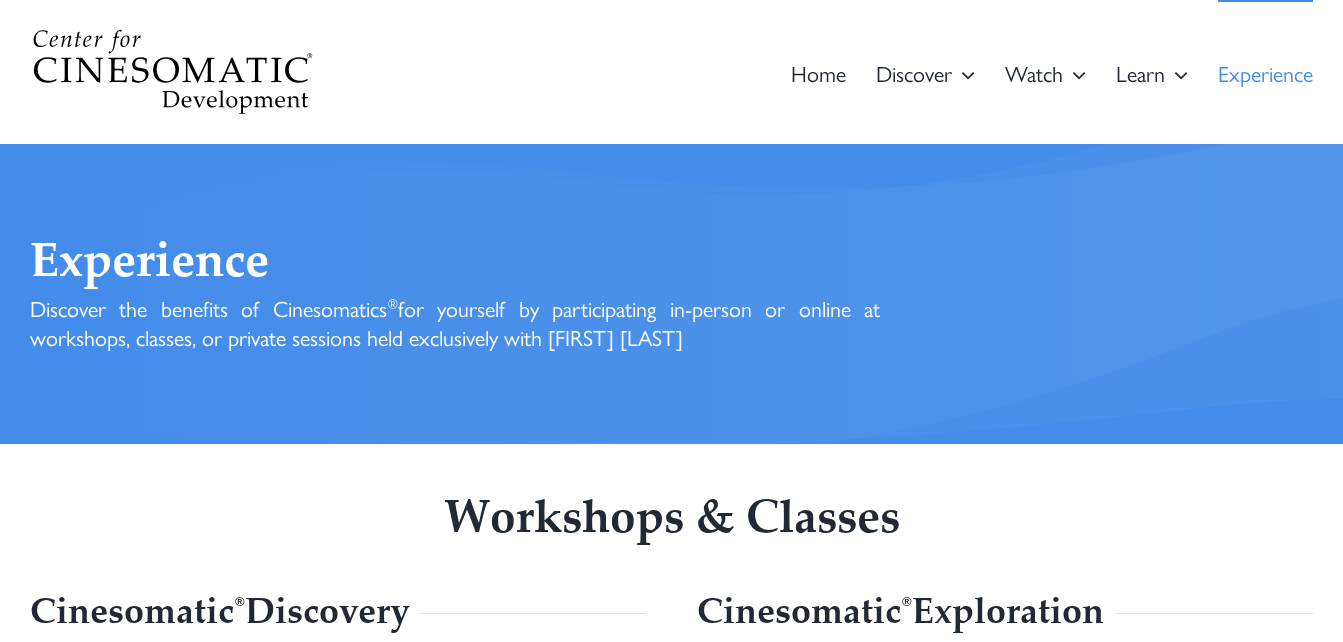 scroll, scrollTop: 0, scrollLeft: 0, axis: both 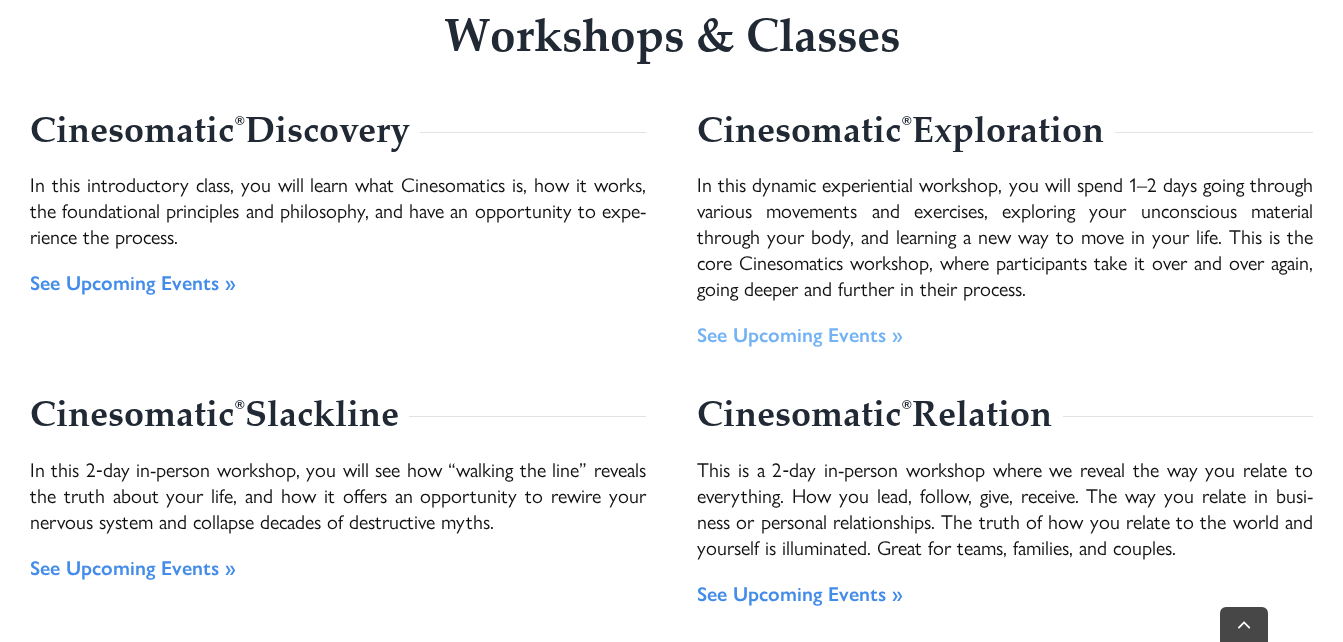 click on "See Upcom­ing Events »" at bounding box center [800, 333] 